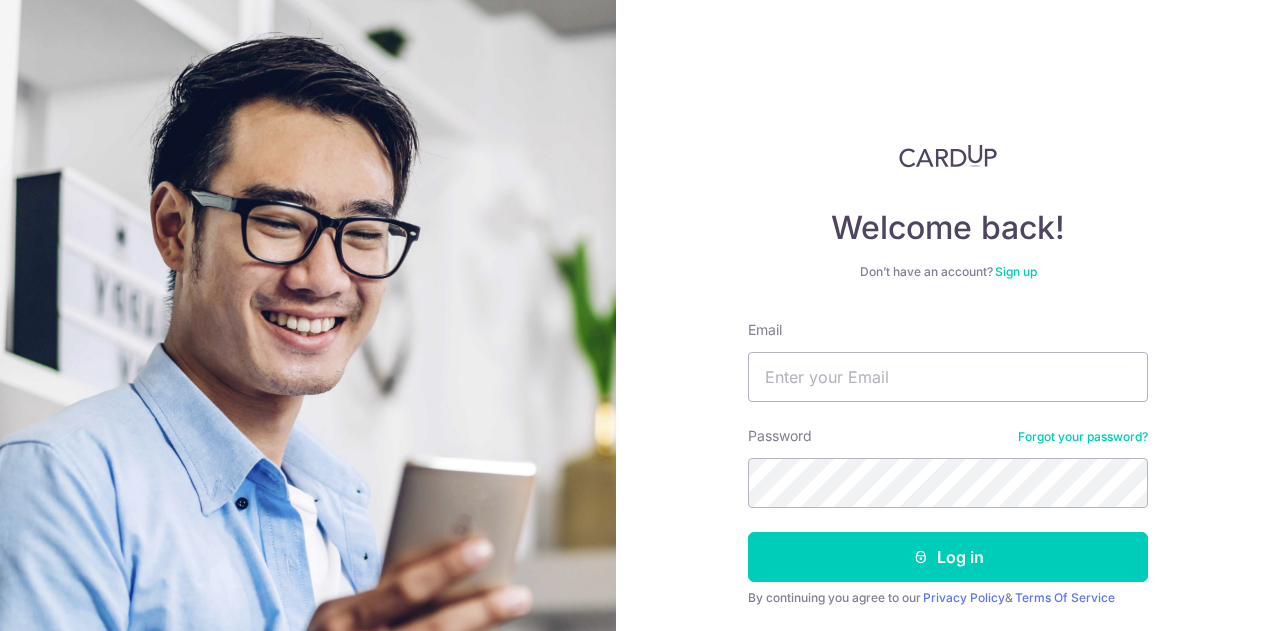scroll, scrollTop: 0, scrollLeft: 0, axis: both 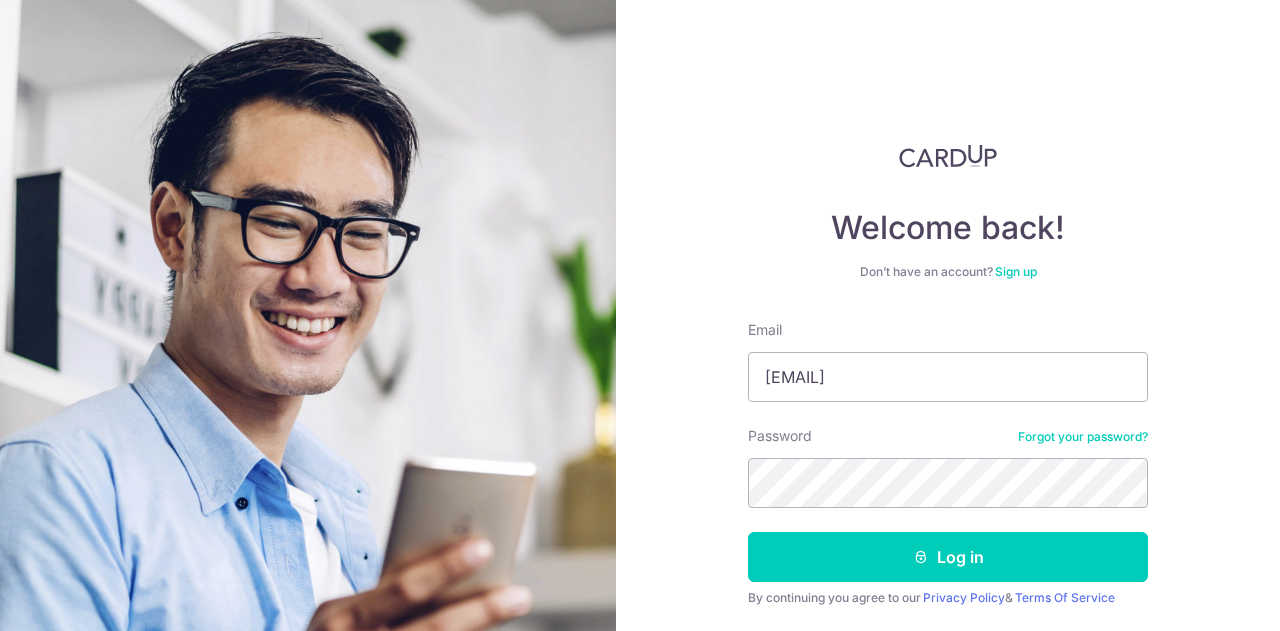 type on "[EMAIL]" 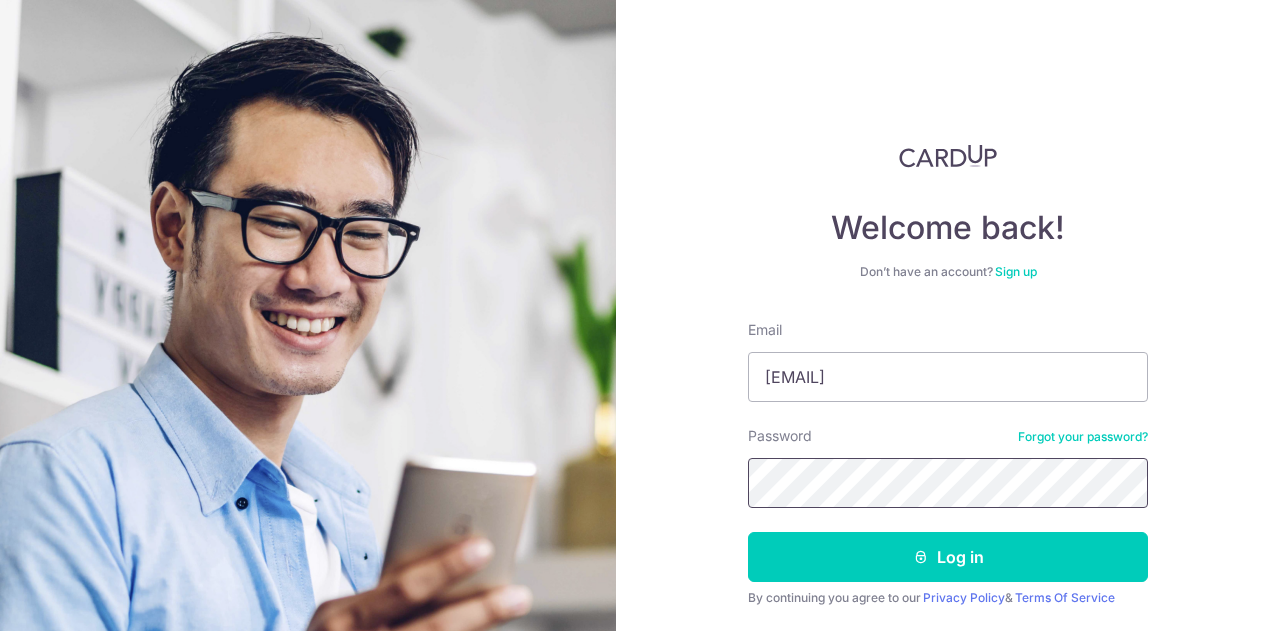 click on "Log in" at bounding box center [948, 557] 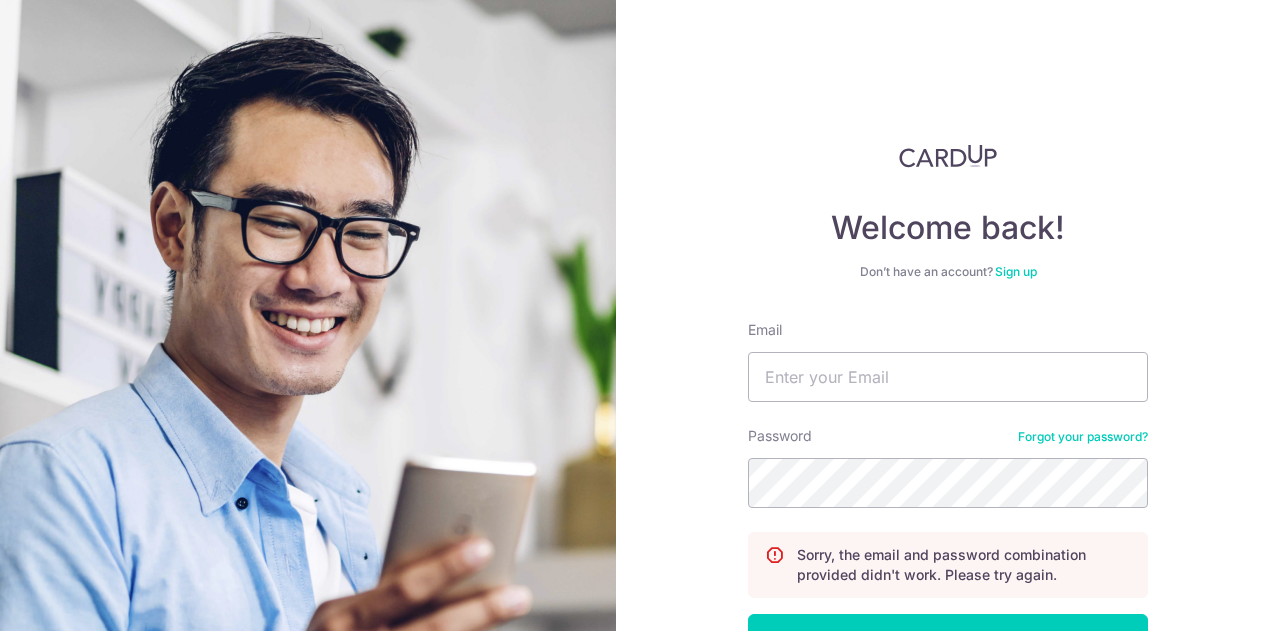 scroll, scrollTop: 0, scrollLeft: 0, axis: both 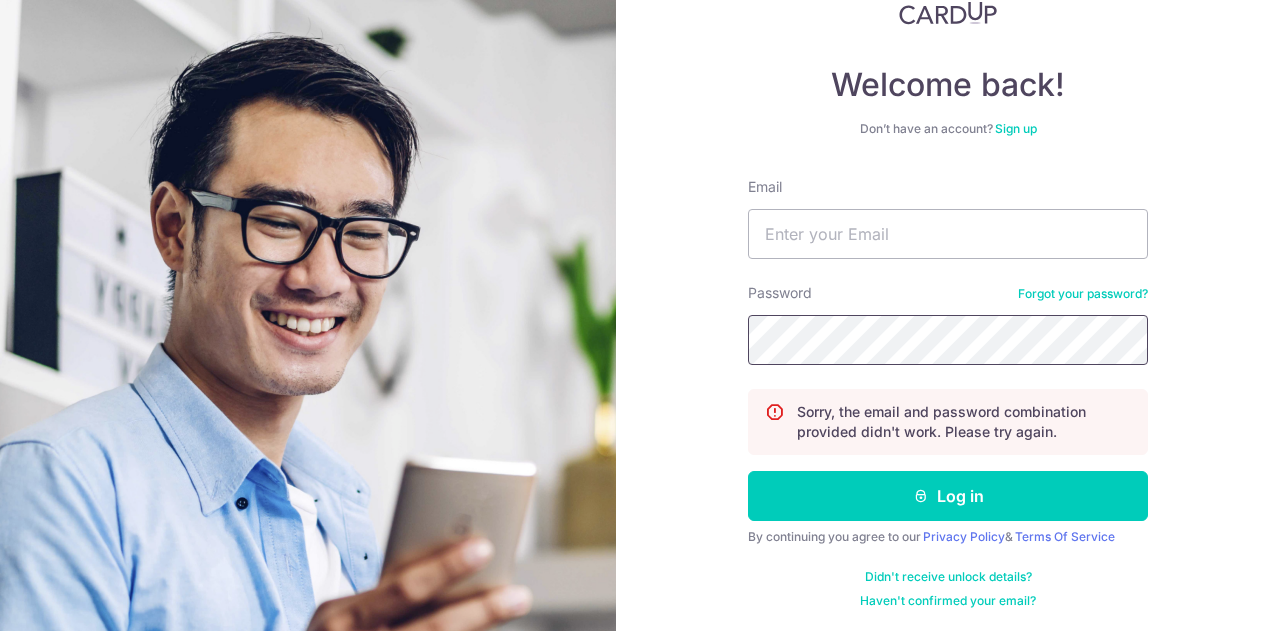 click on "Log in" at bounding box center (948, 496) 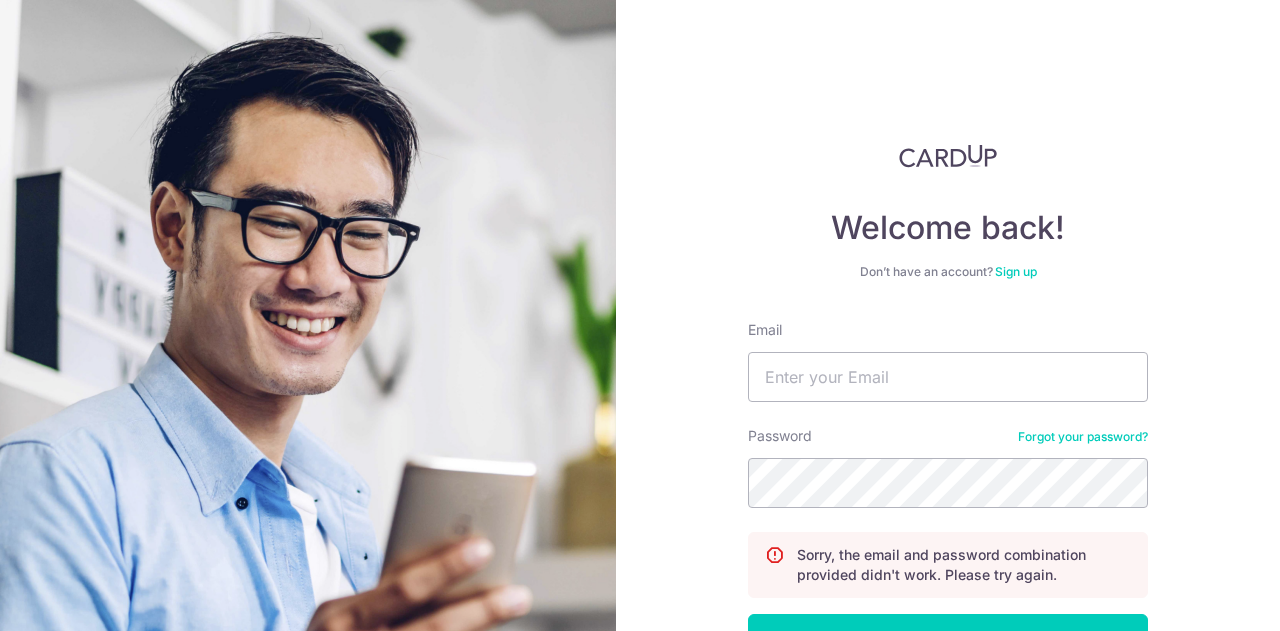 scroll, scrollTop: 0, scrollLeft: 0, axis: both 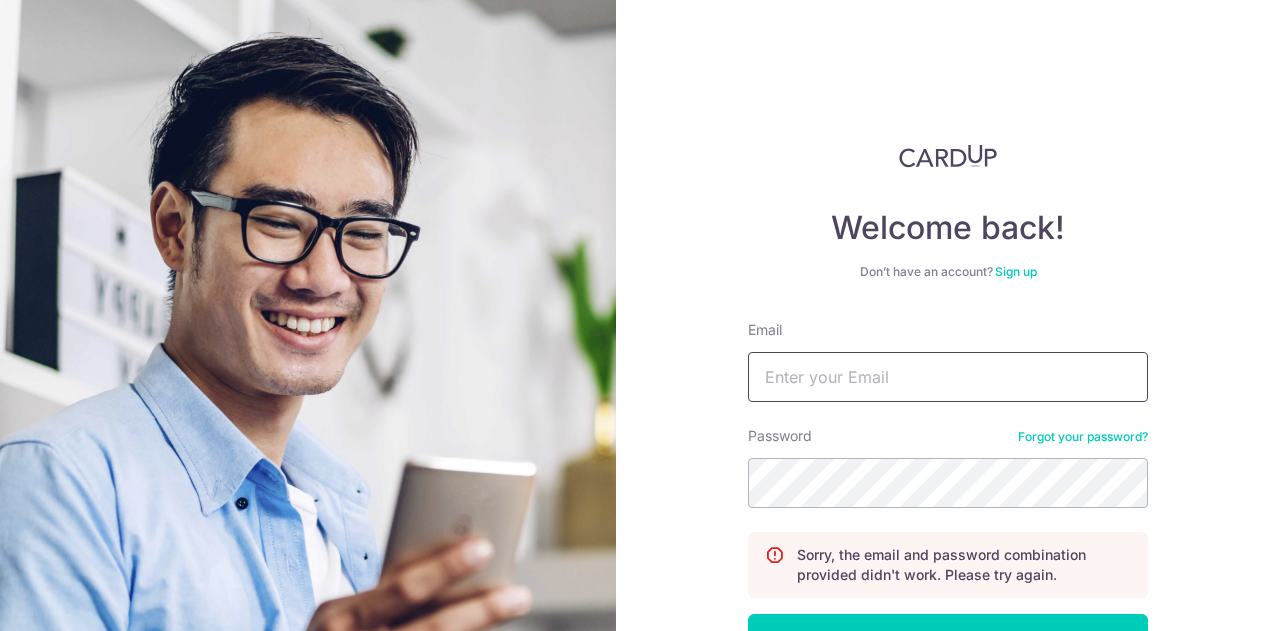 click on "Email" at bounding box center [948, 377] 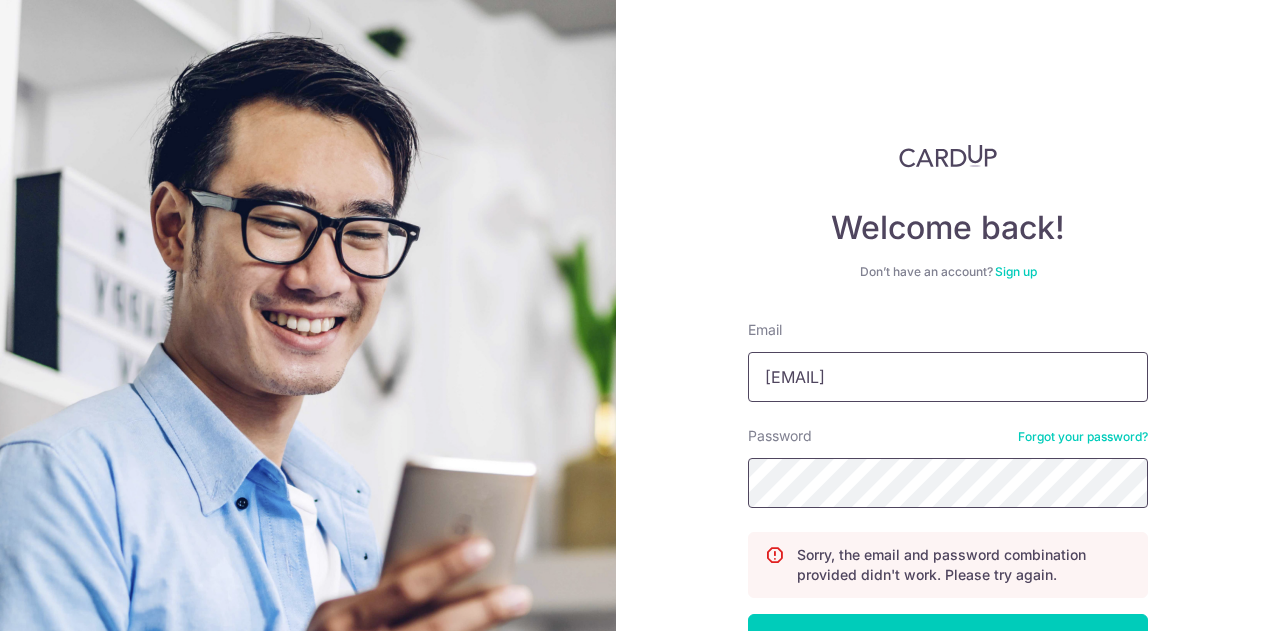 click on "Log in" at bounding box center (948, 639) 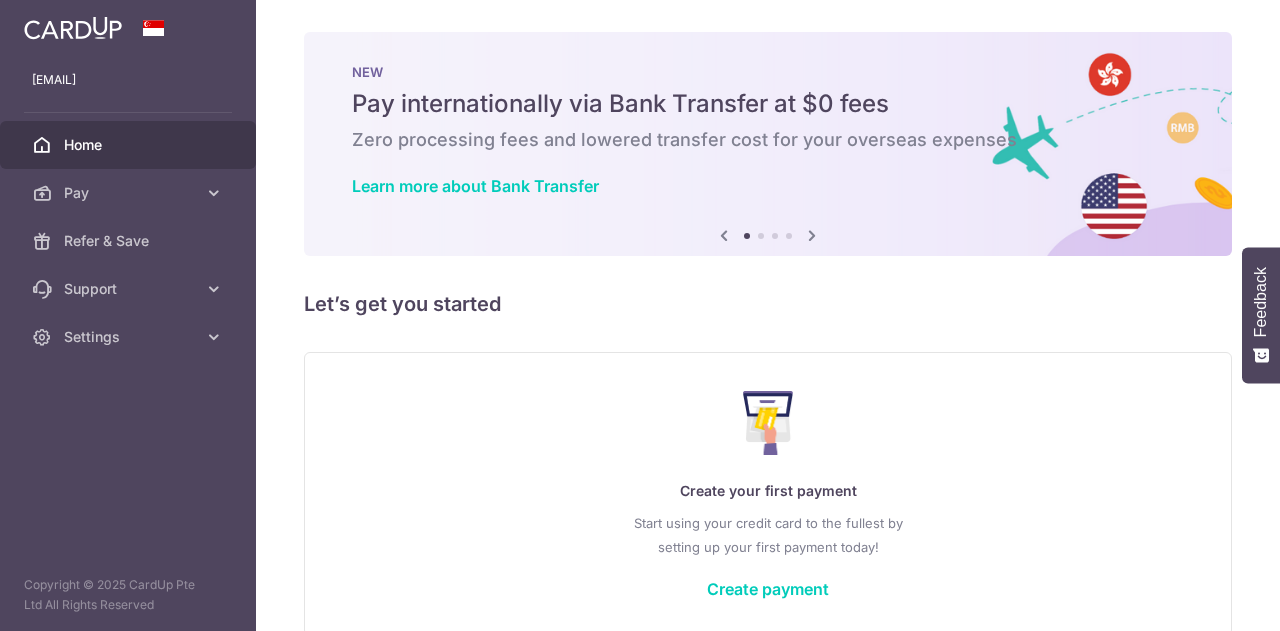 scroll, scrollTop: 0, scrollLeft: 0, axis: both 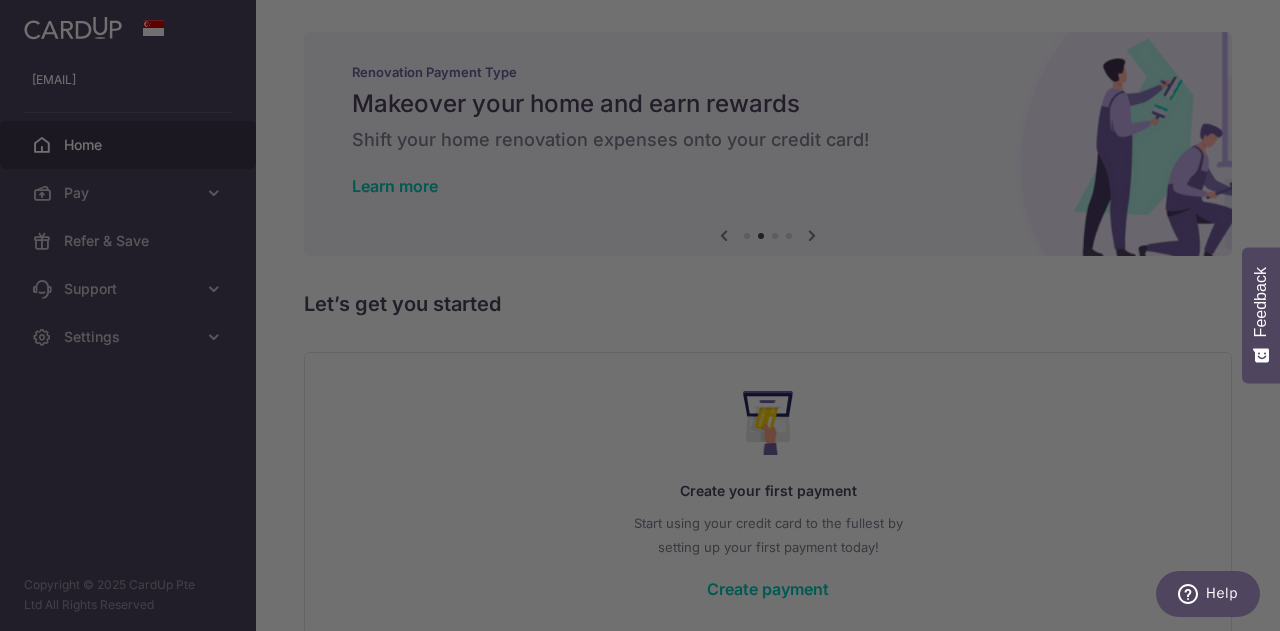 click at bounding box center [646, 318] 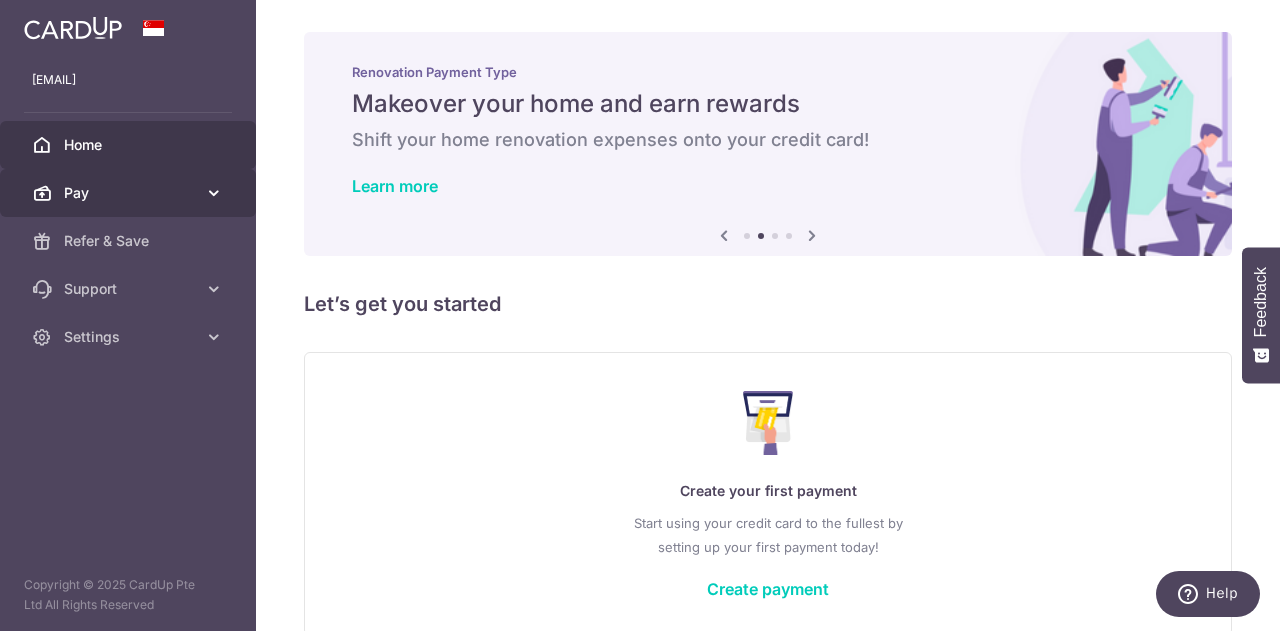 click on "Pay" at bounding box center (130, 193) 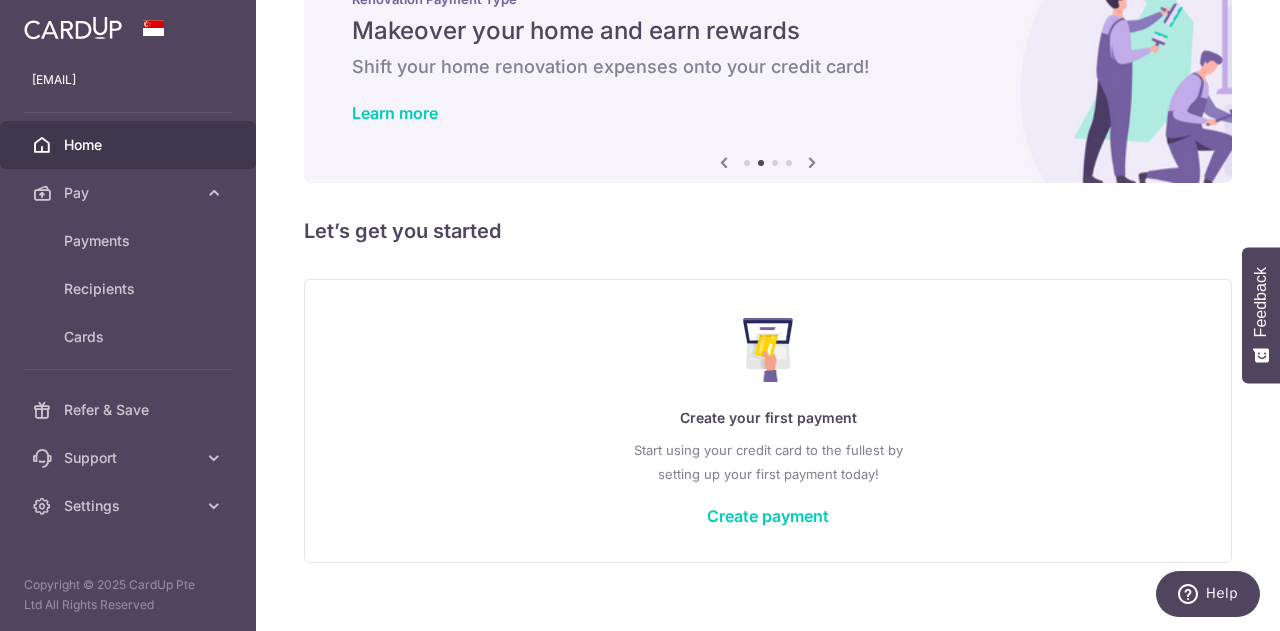 scroll, scrollTop: 98, scrollLeft: 0, axis: vertical 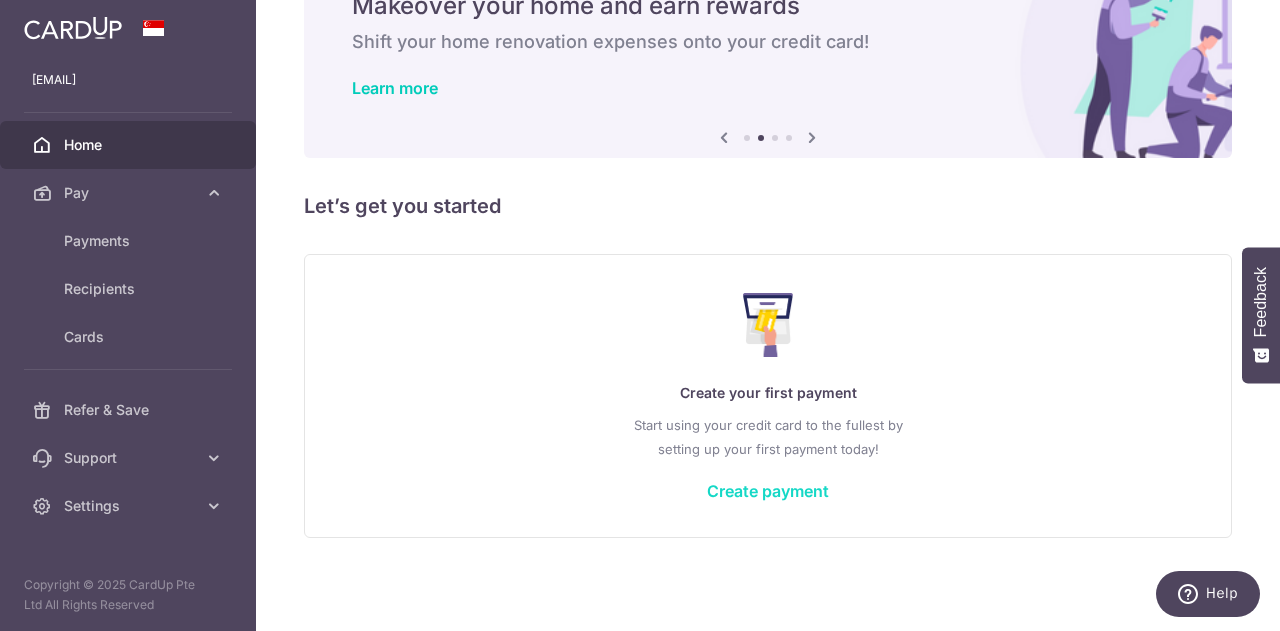 click on "Create payment" at bounding box center [768, 491] 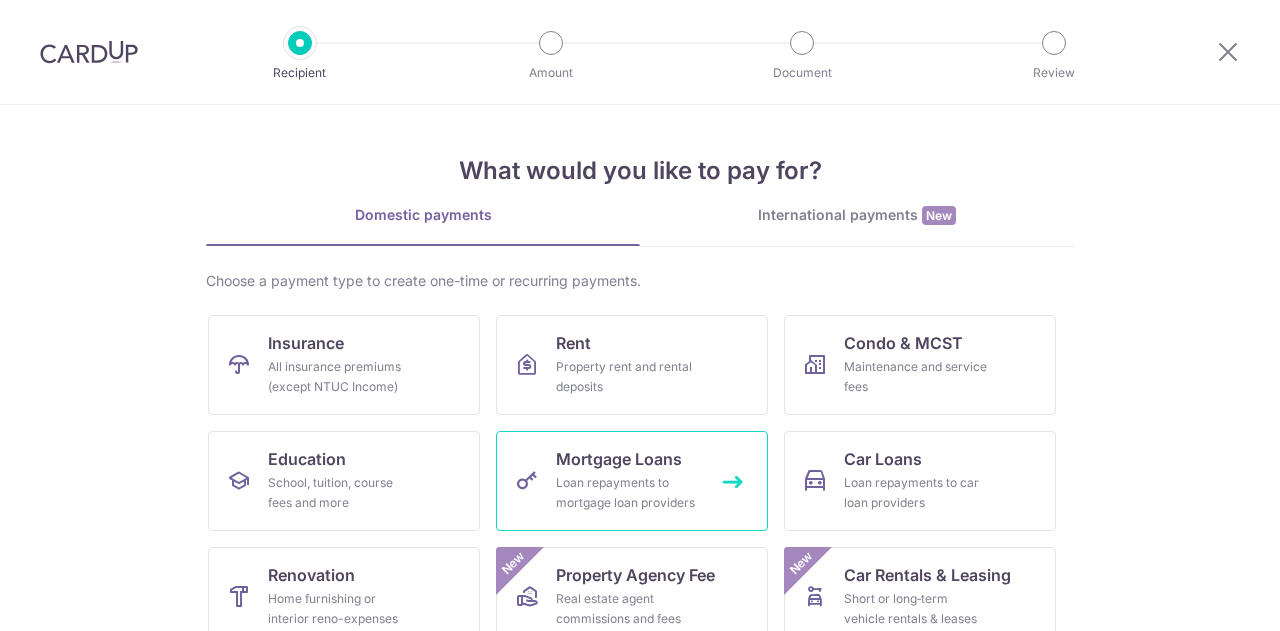 scroll, scrollTop: 0, scrollLeft: 0, axis: both 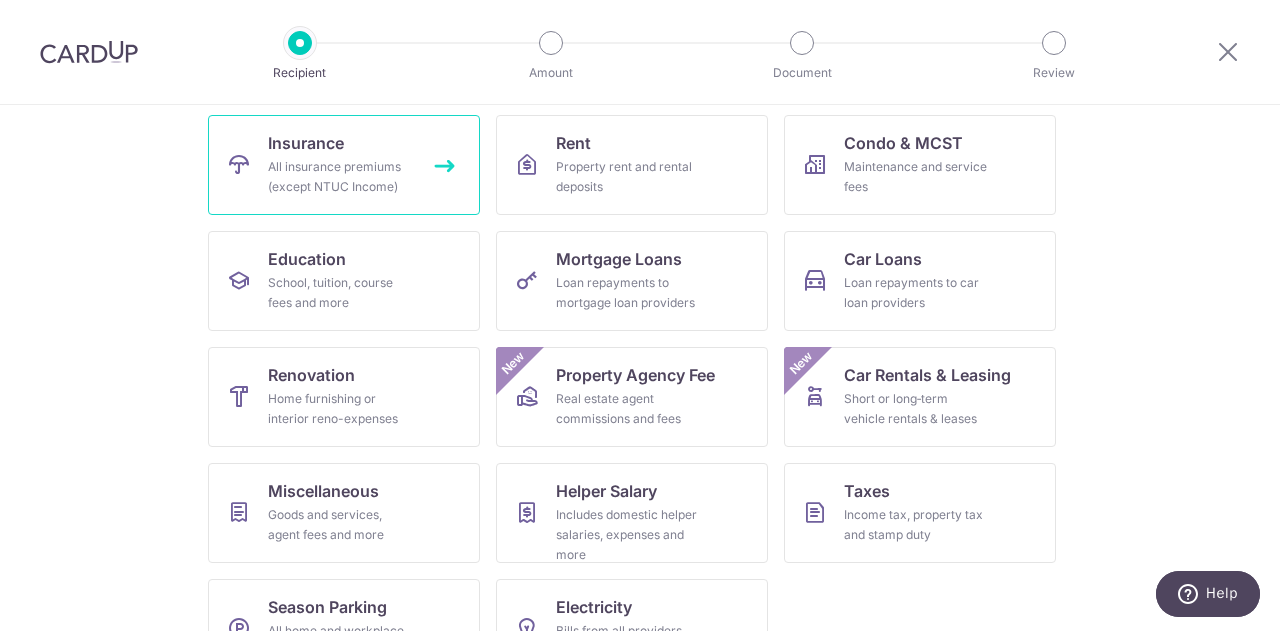 click on "All insurance premiums (except NTUC Income)" at bounding box center [340, 177] 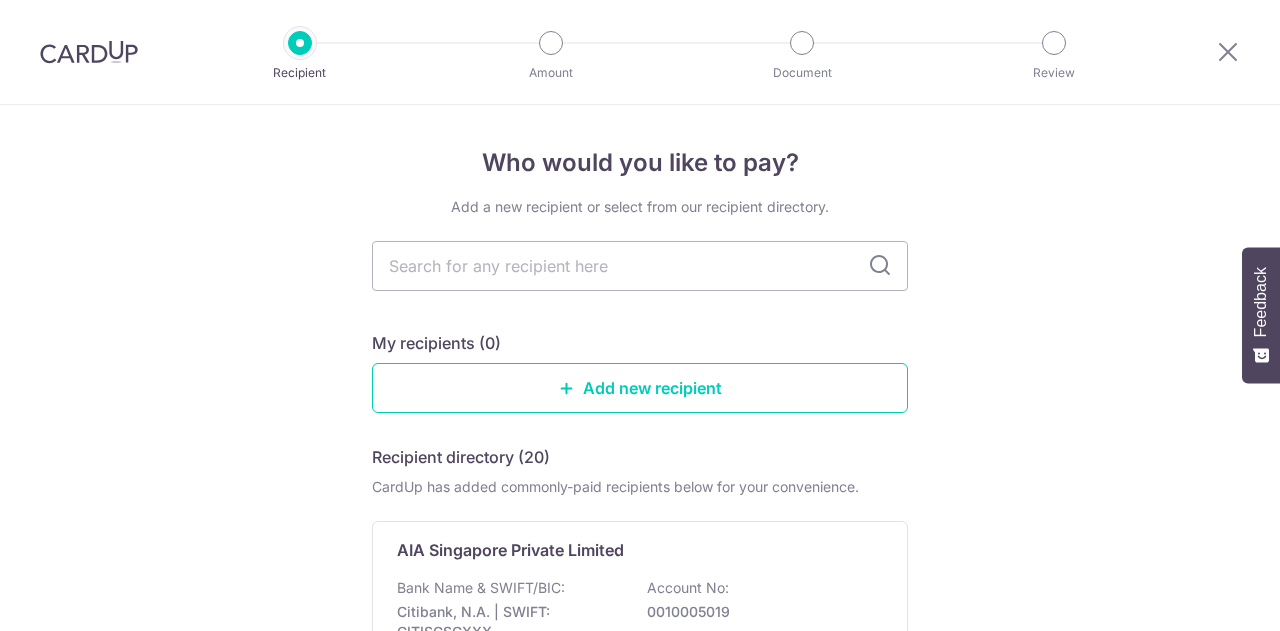 scroll, scrollTop: 0, scrollLeft: 0, axis: both 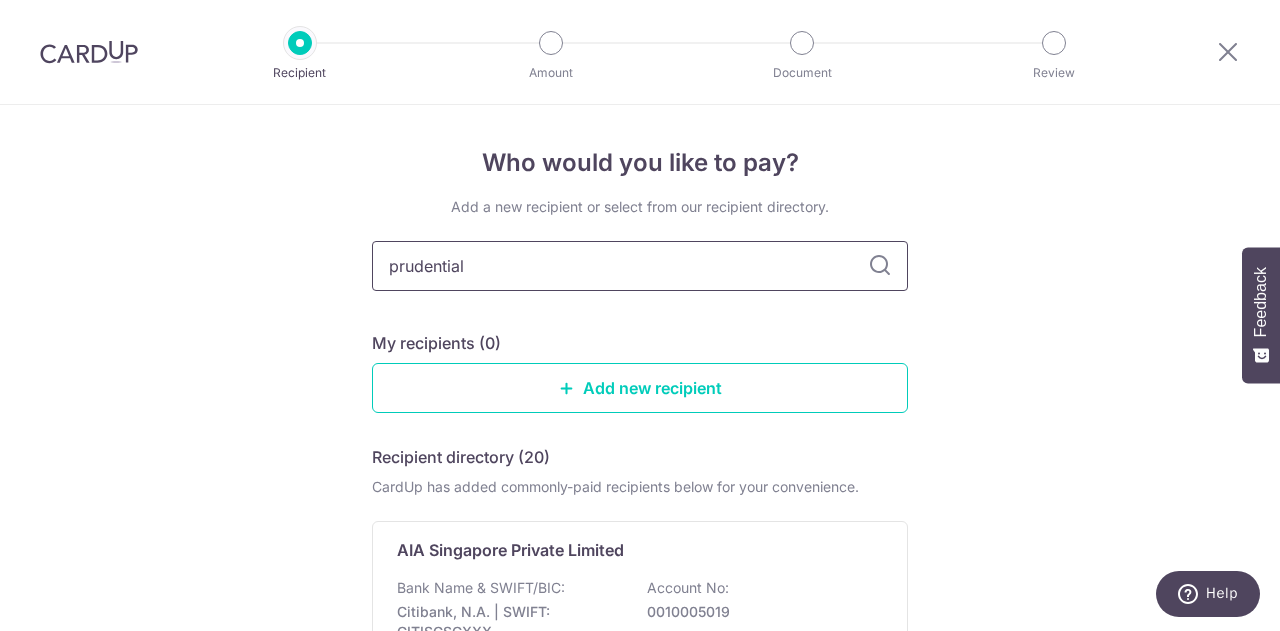 type on "prudential" 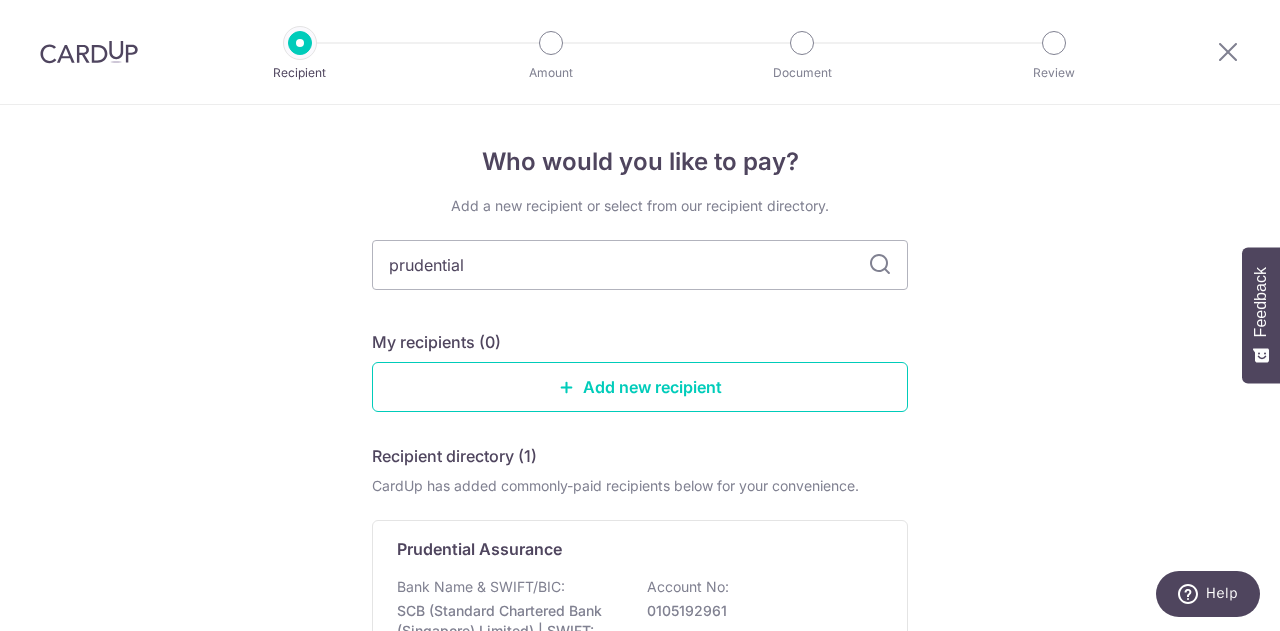 scroll, scrollTop: 0, scrollLeft: 0, axis: both 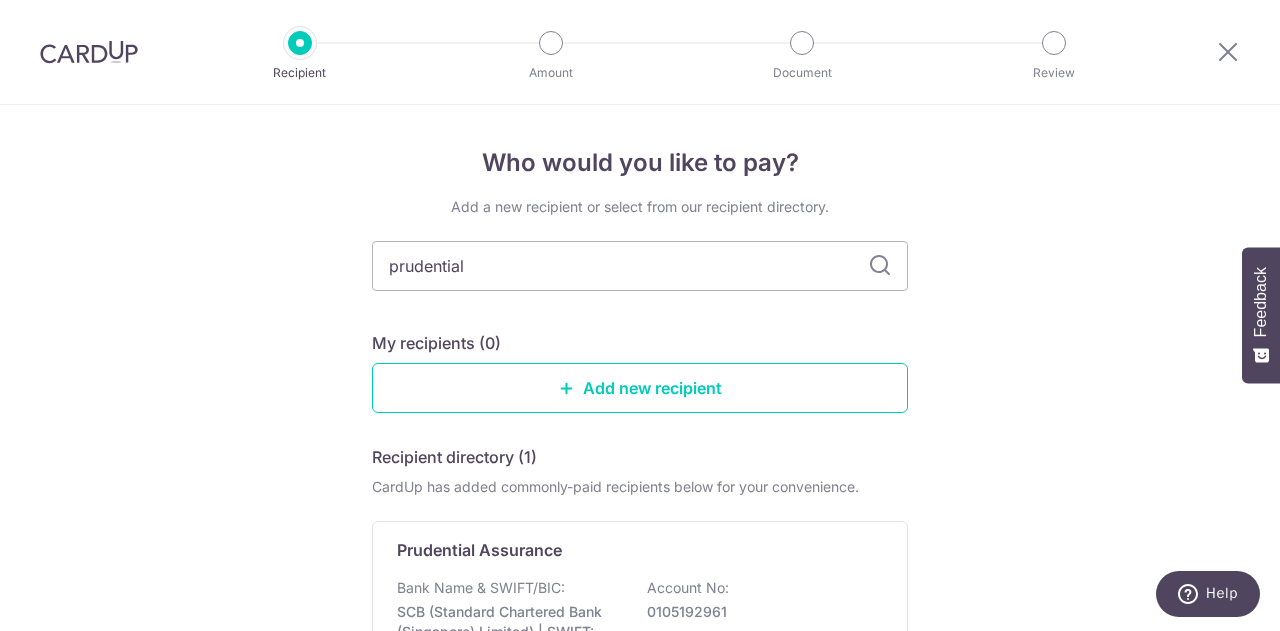 drag, startPoint x: 547, startPoint y: 267, endPoint x: 274, endPoint y: 265, distance: 273.00732 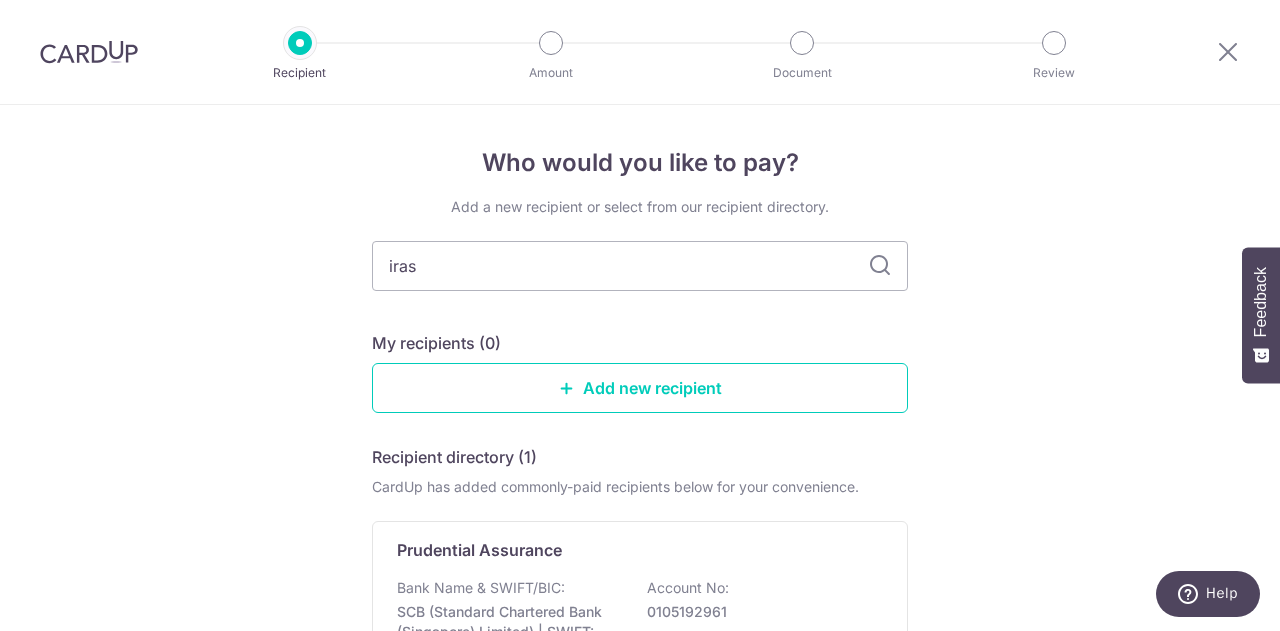 type on "iras" 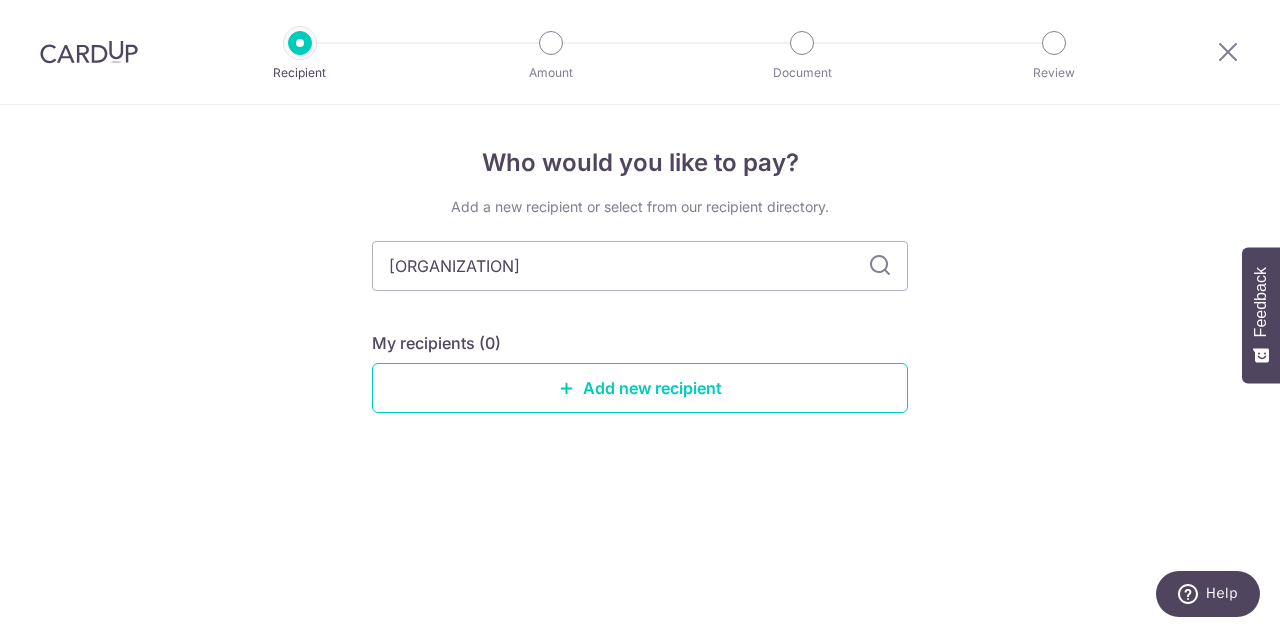 type on "[ORGANIZATION]" 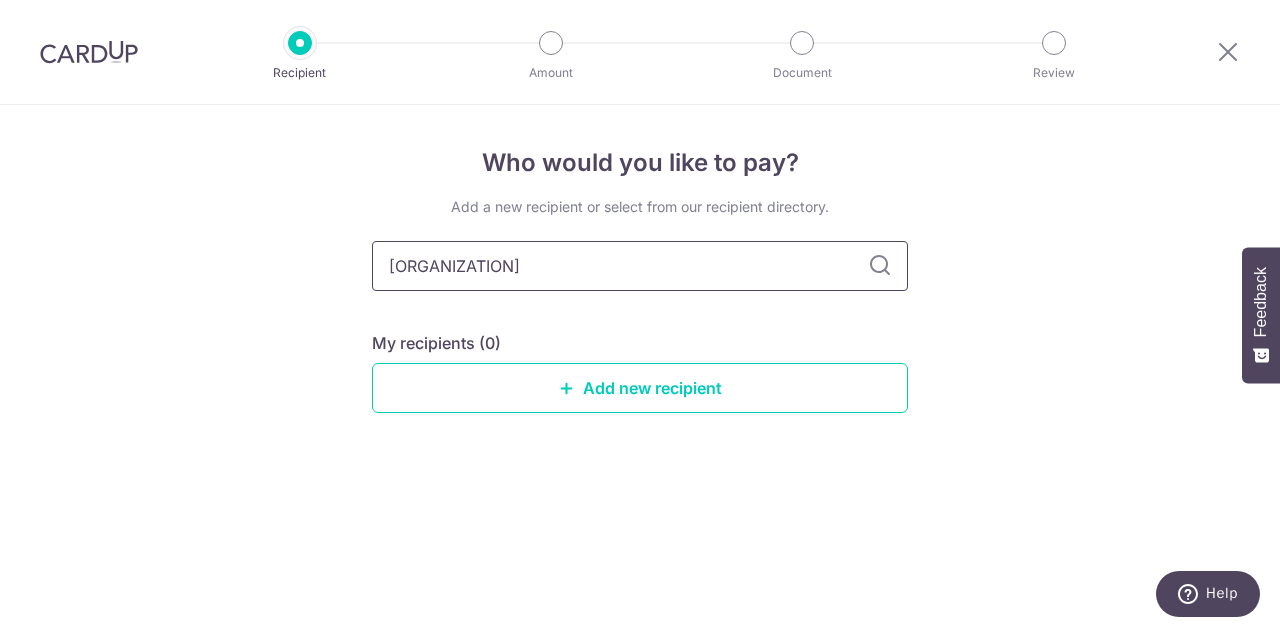 drag, startPoint x: 508, startPoint y: 281, endPoint x: 208, endPoint y: 285, distance: 300.02667 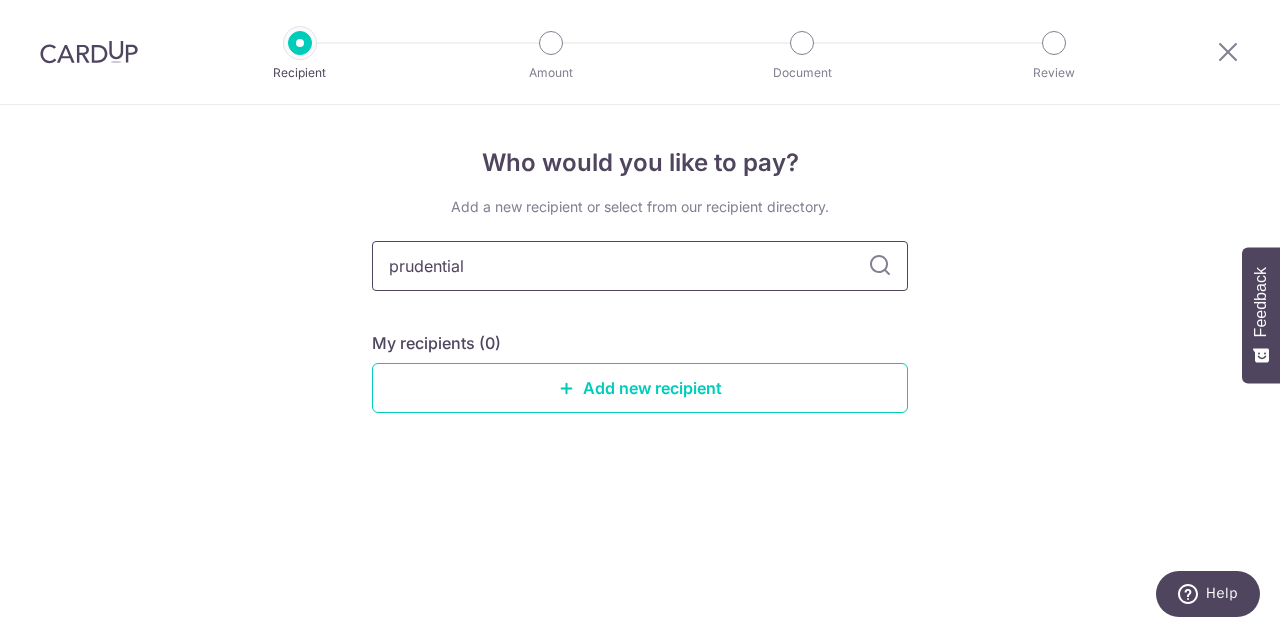 type on "prudential" 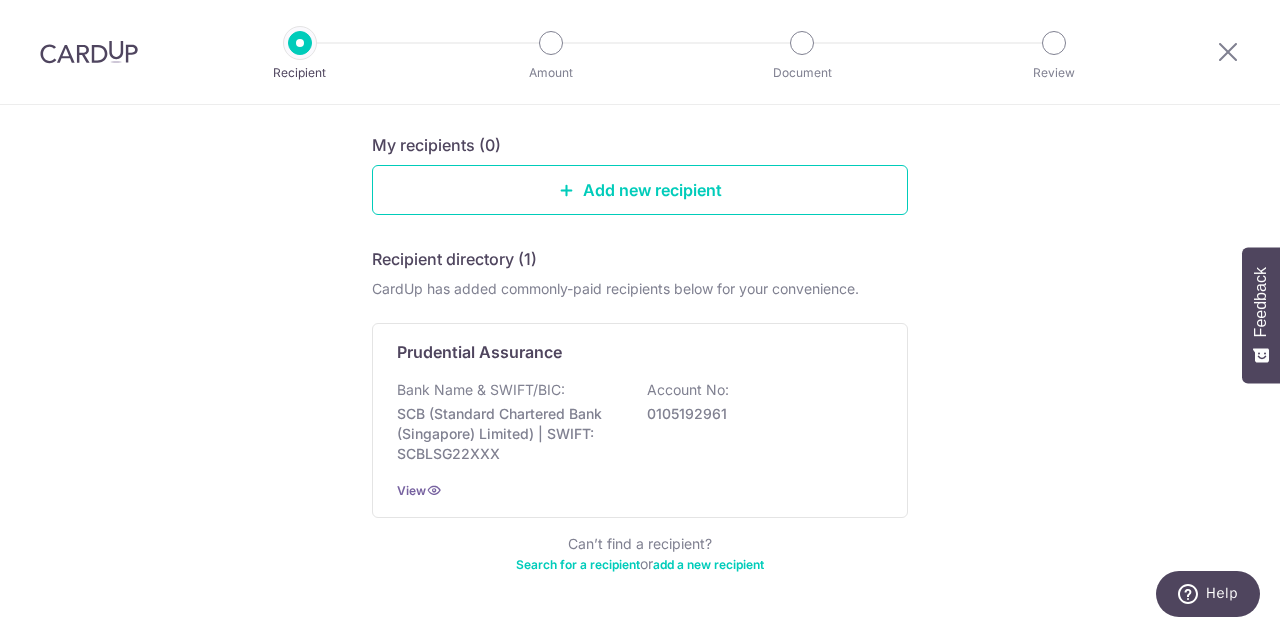 scroll, scrollTop: 200, scrollLeft: 0, axis: vertical 